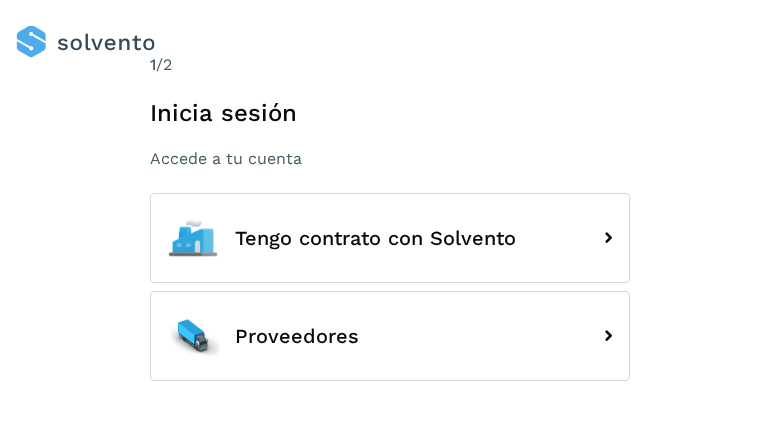scroll, scrollTop: 0, scrollLeft: 0, axis: both 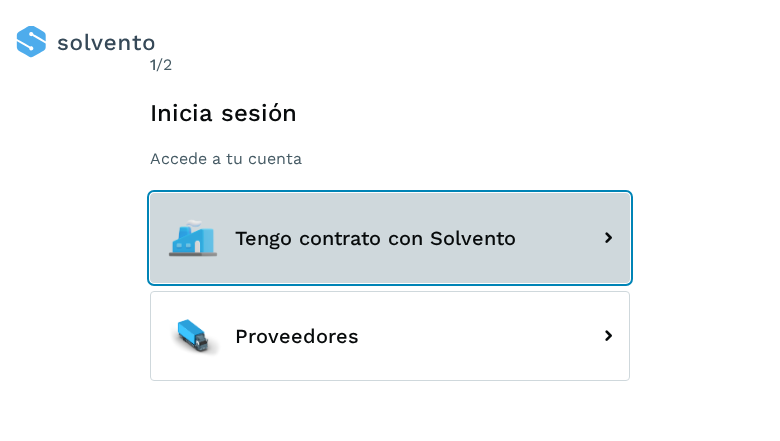 click on "Tengo contrato con Solvento" 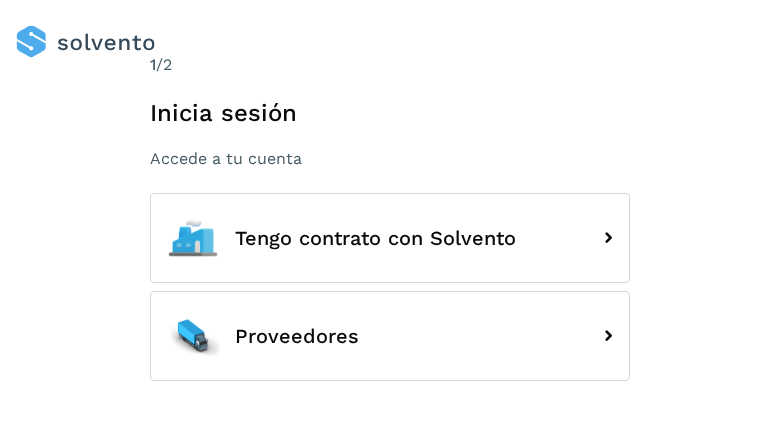 scroll, scrollTop: 0, scrollLeft: 0, axis: both 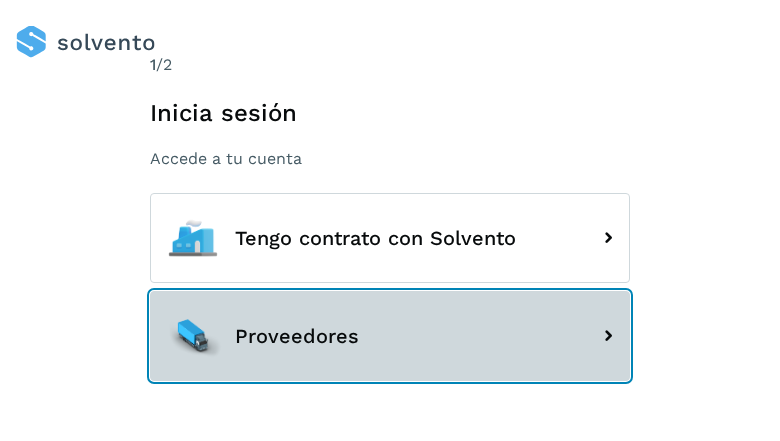 click on "Proveedores" at bounding box center [390, 336] 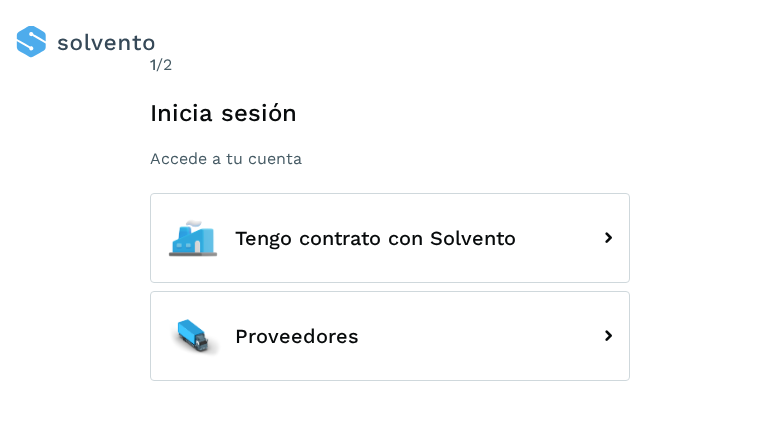 scroll, scrollTop: 0, scrollLeft: 0, axis: both 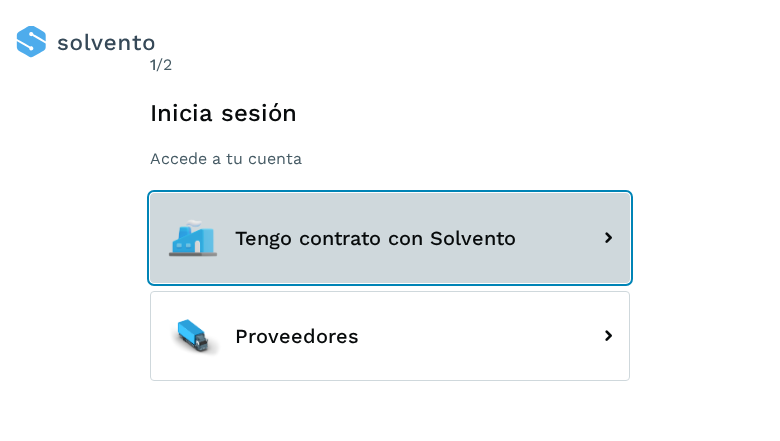 click on "Tengo contrato con Solvento" at bounding box center (390, 238) 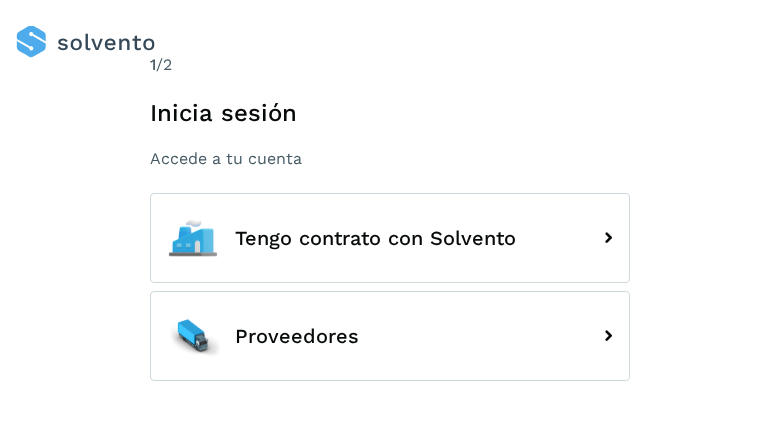 scroll, scrollTop: 0, scrollLeft: 0, axis: both 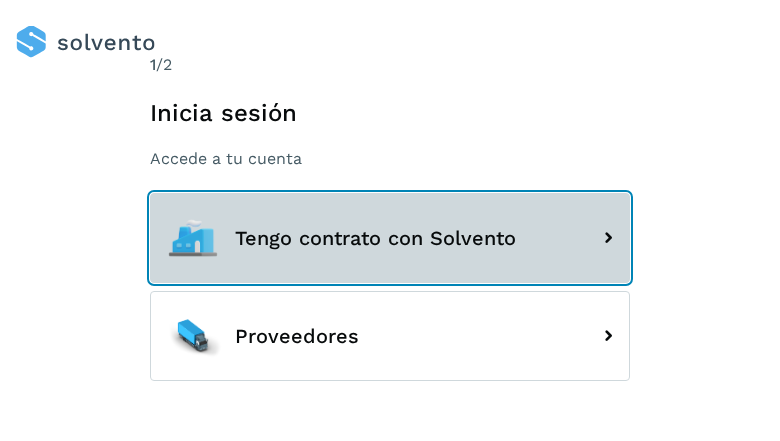 click on "Tengo contrato con Solvento" at bounding box center [390, 238] 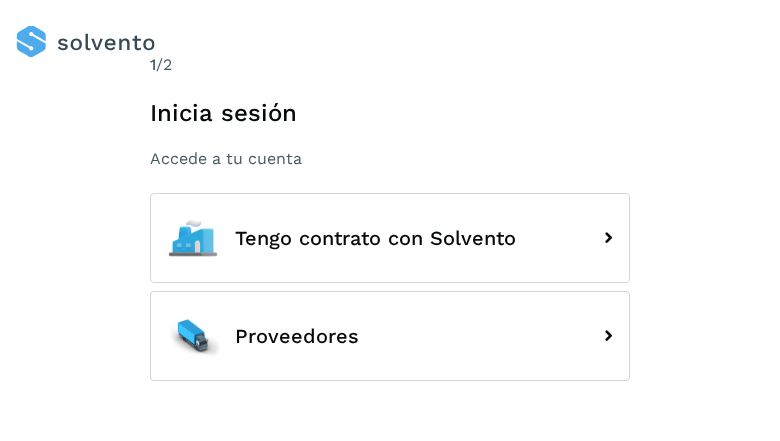 scroll, scrollTop: 0, scrollLeft: 0, axis: both 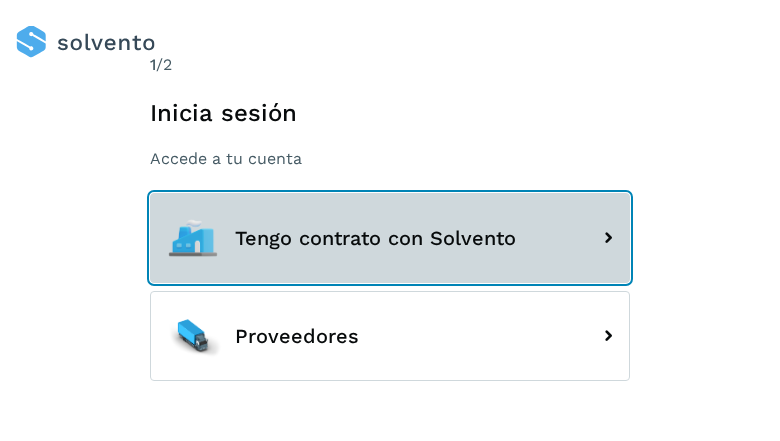 click on "Tengo contrato con Solvento" at bounding box center (390, 238) 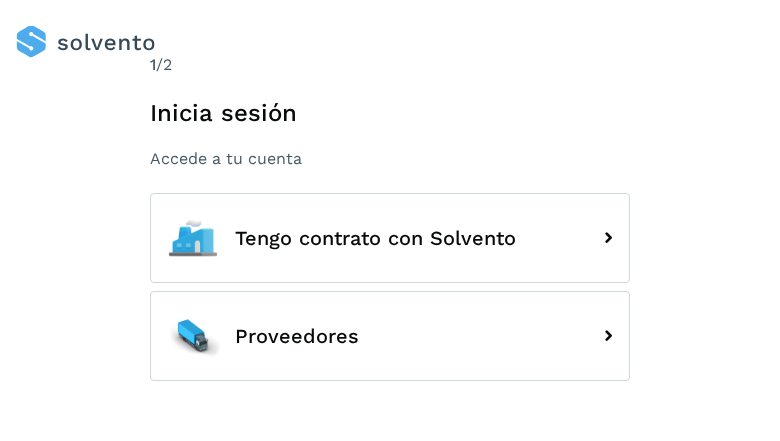 scroll, scrollTop: 0, scrollLeft: 0, axis: both 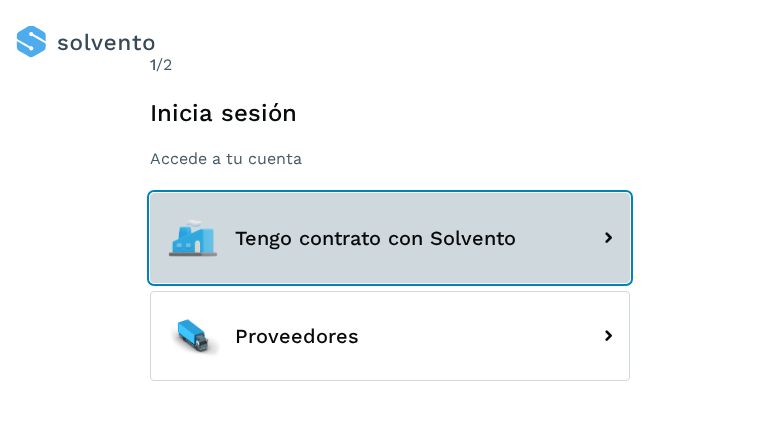 click on "Tengo contrato con Solvento" 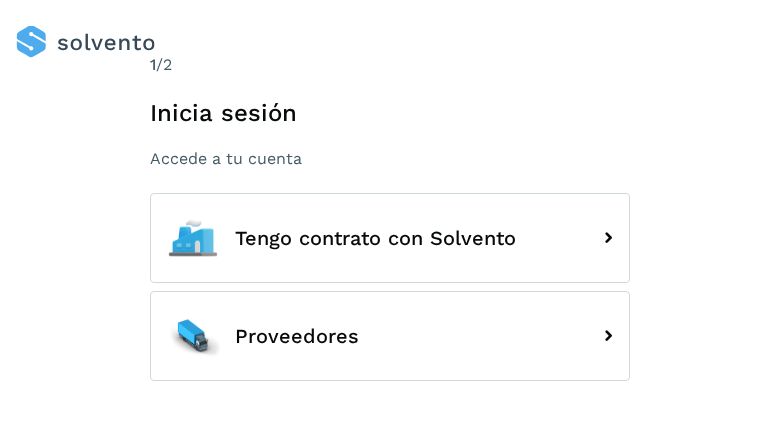 scroll, scrollTop: 0, scrollLeft: 0, axis: both 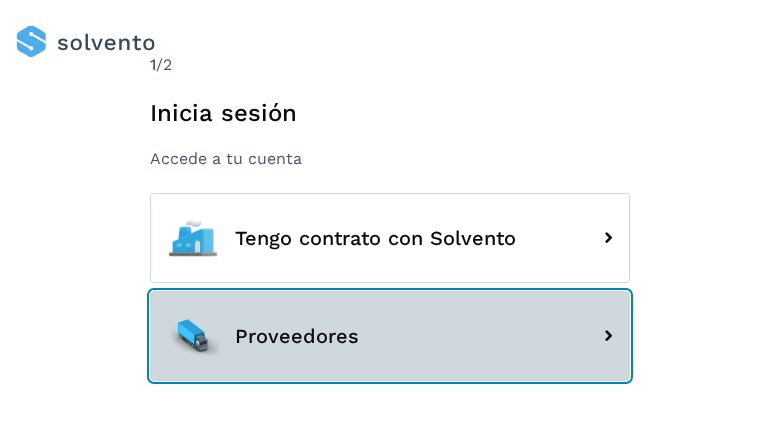 click on "Proveedores" at bounding box center [390, 336] 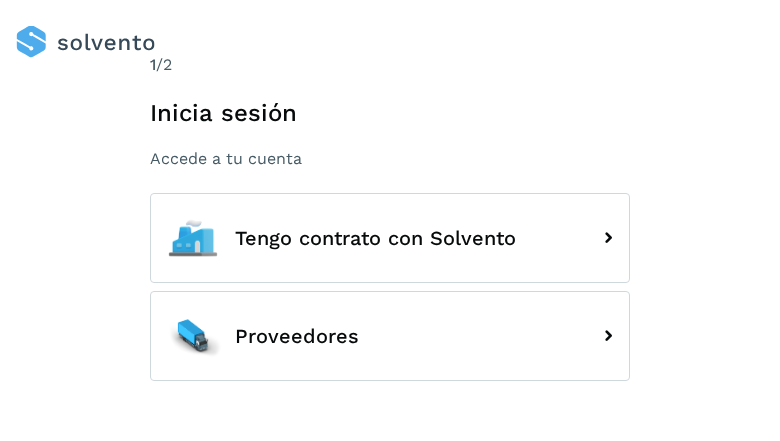 scroll, scrollTop: 0, scrollLeft: 0, axis: both 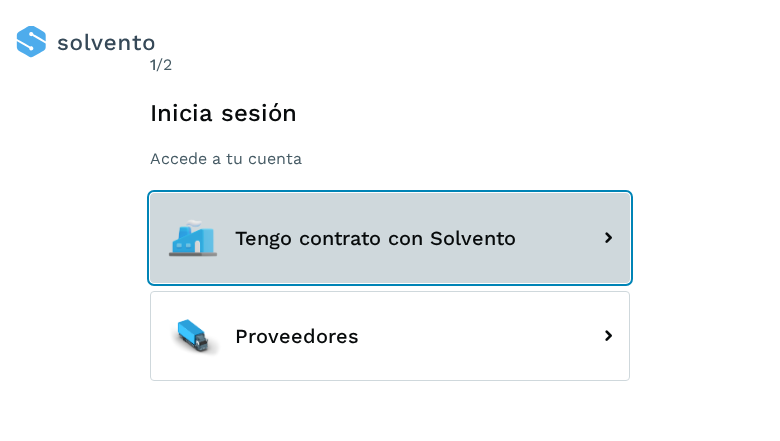 click on "Tengo contrato con Solvento" at bounding box center (390, 238) 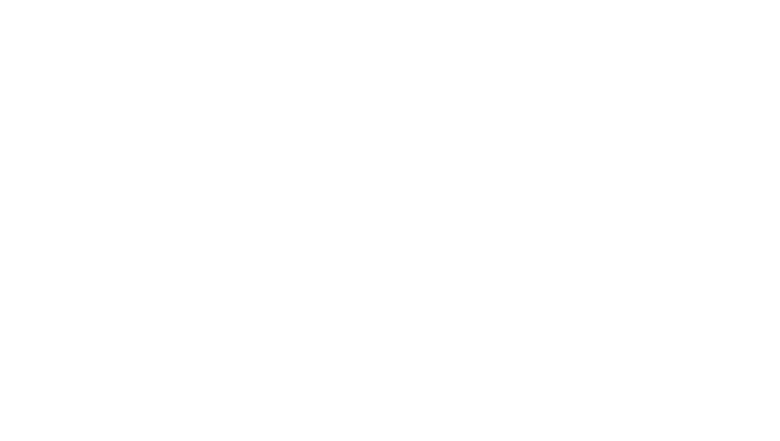 scroll, scrollTop: 0, scrollLeft: 0, axis: both 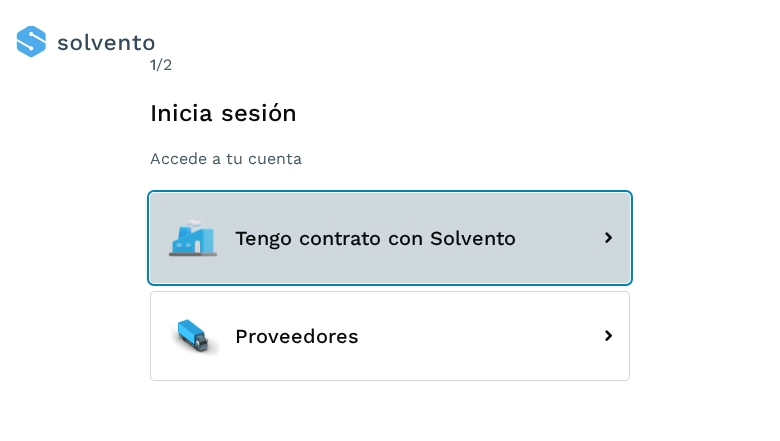 click on "Tengo contrato con Solvento" at bounding box center (390, 238) 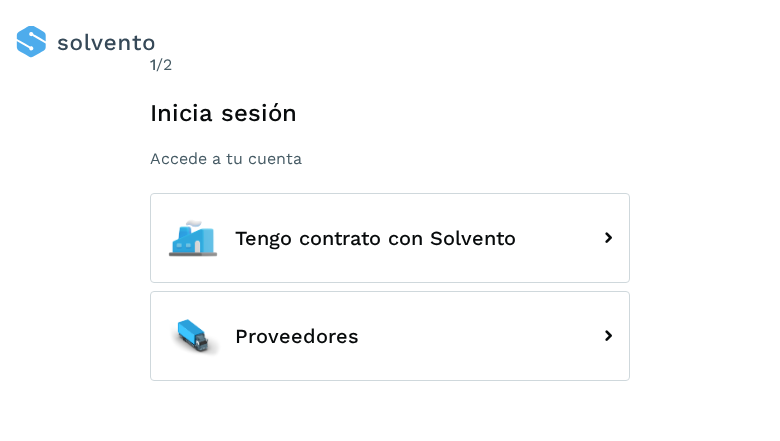 scroll, scrollTop: 0, scrollLeft: 0, axis: both 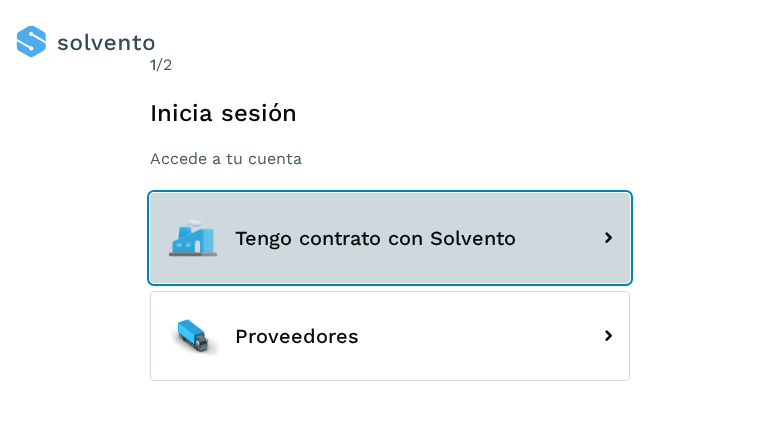 click on "Tengo contrato con Solvento" 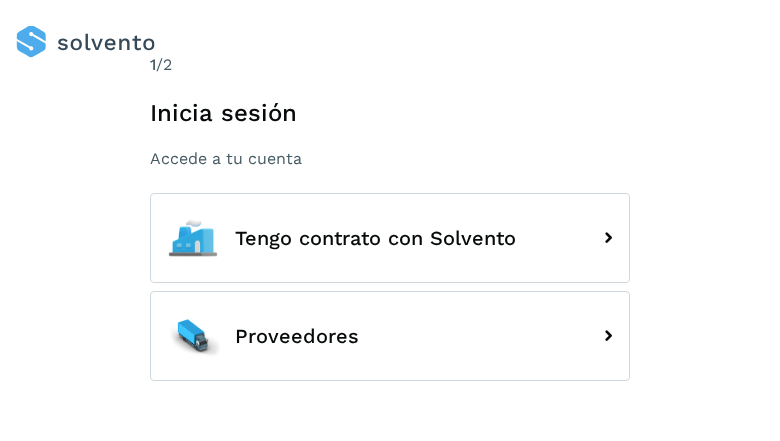 scroll, scrollTop: 0, scrollLeft: 0, axis: both 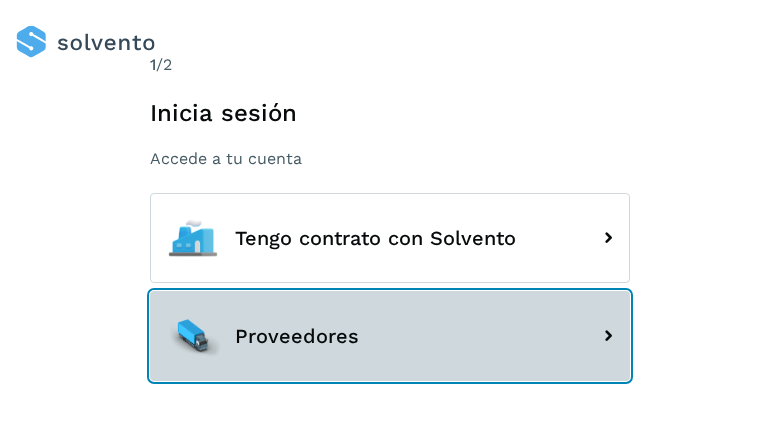 click on "Proveedores" at bounding box center (390, 336) 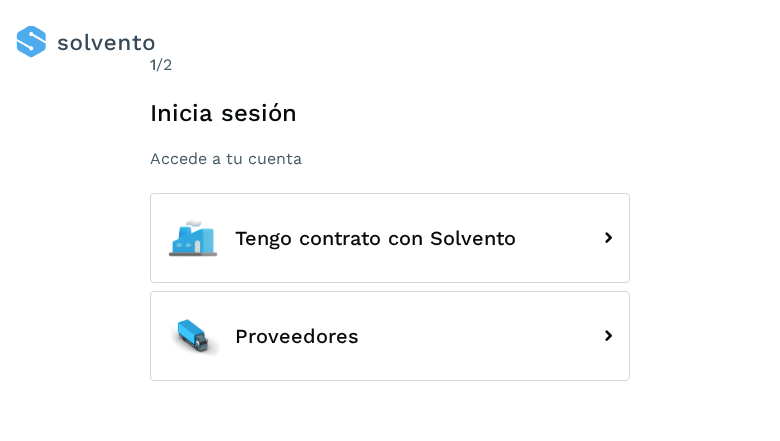 scroll, scrollTop: 0, scrollLeft: 0, axis: both 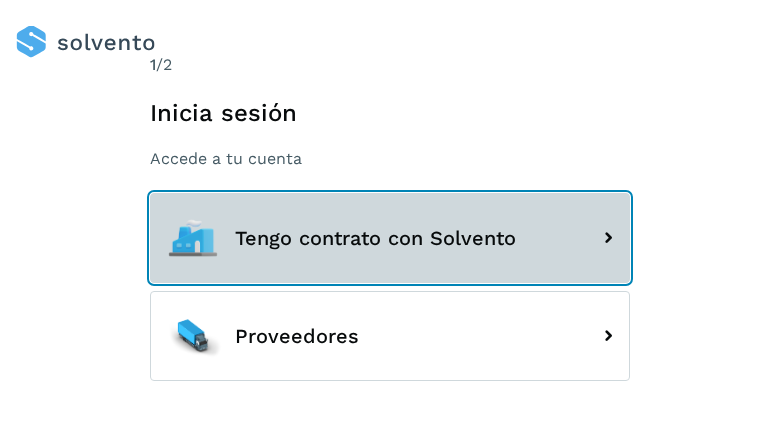 click on "Tengo contrato con Solvento" at bounding box center (390, 238) 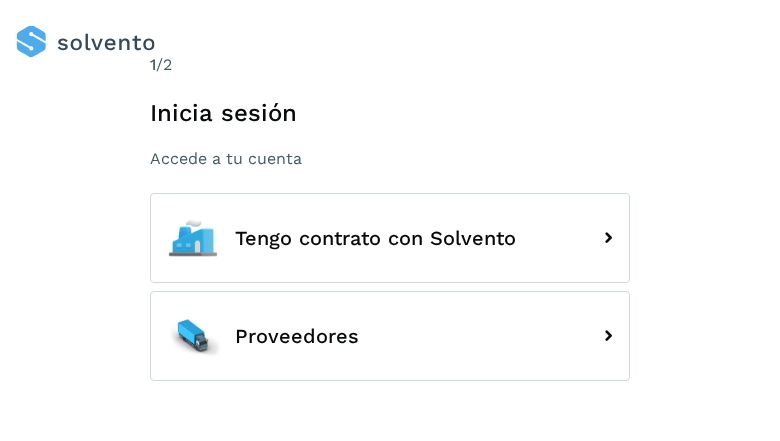 scroll, scrollTop: 0, scrollLeft: 0, axis: both 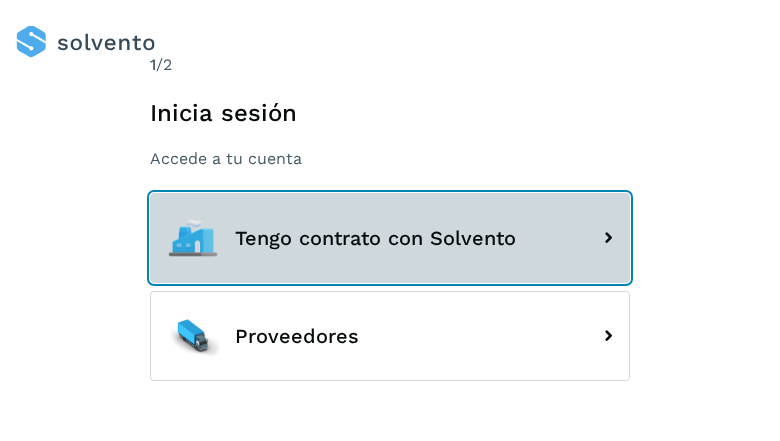 click on "Tengo contrato con Solvento" at bounding box center (390, 238) 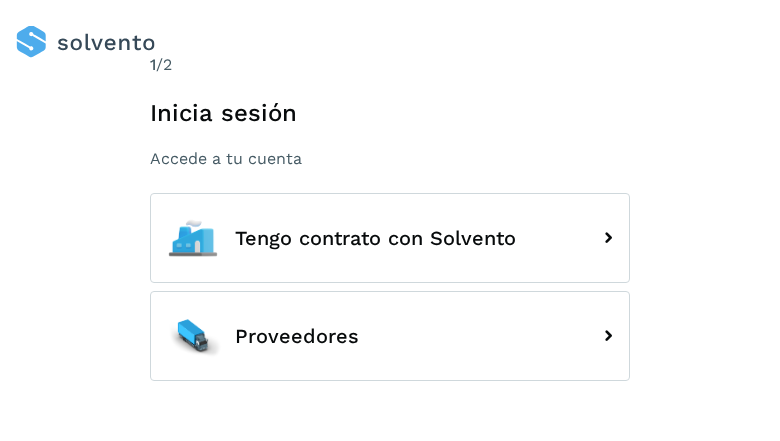 scroll, scrollTop: 0, scrollLeft: 0, axis: both 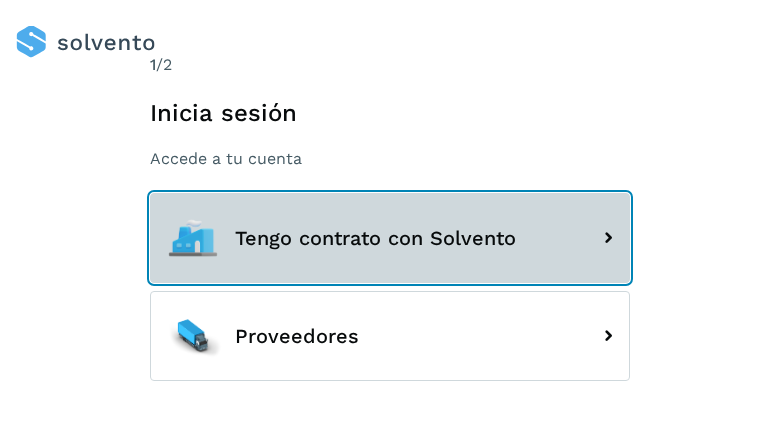 click on "Tengo contrato con Solvento" at bounding box center (390, 238) 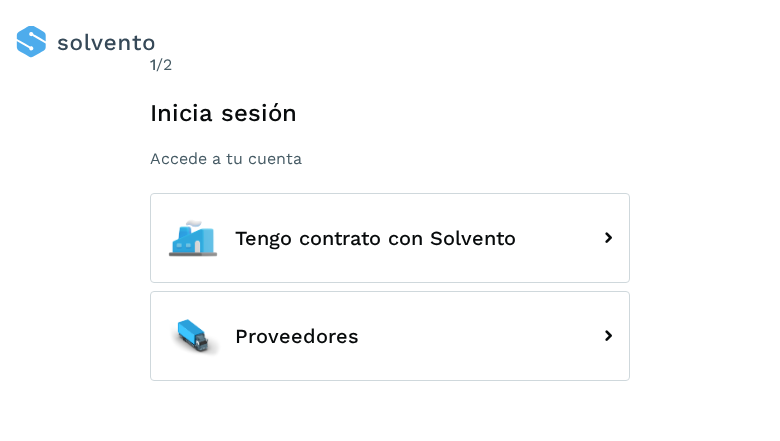 scroll, scrollTop: 0, scrollLeft: 0, axis: both 